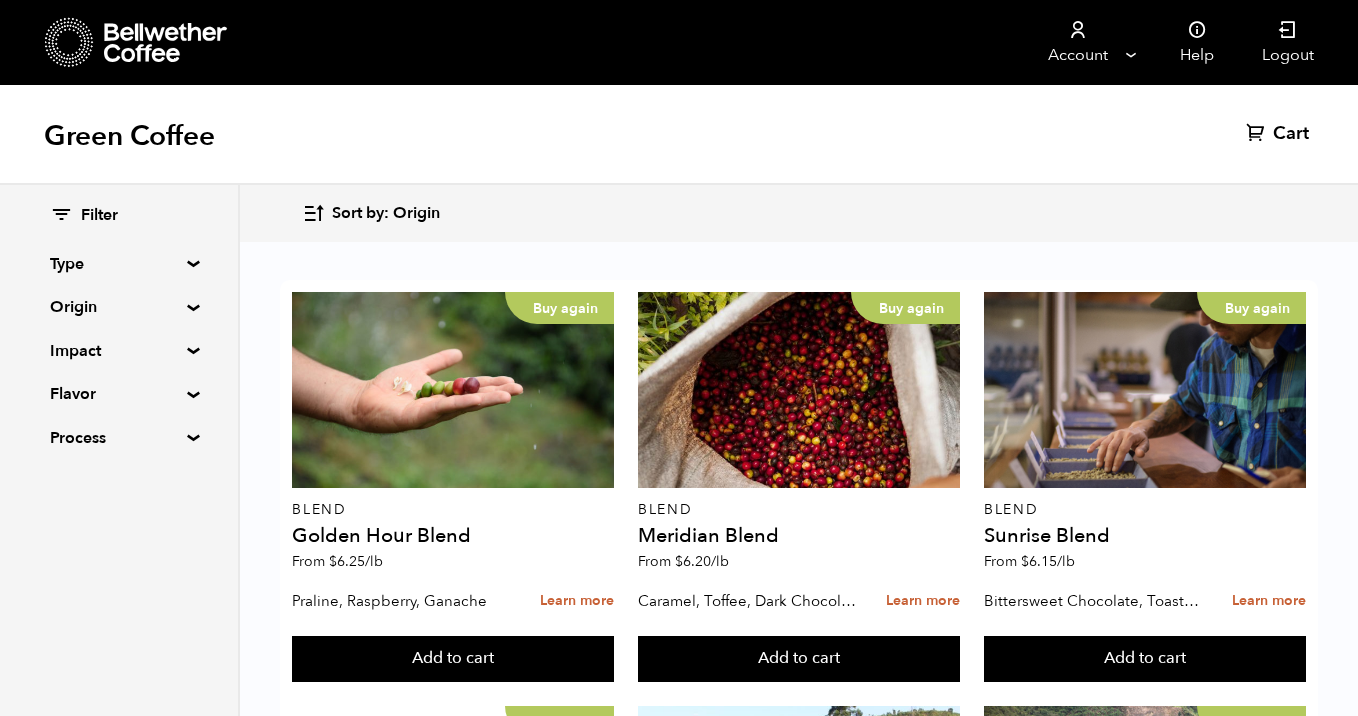 scroll, scrollTop: 714, scrollLeft: 0, axis: vertical 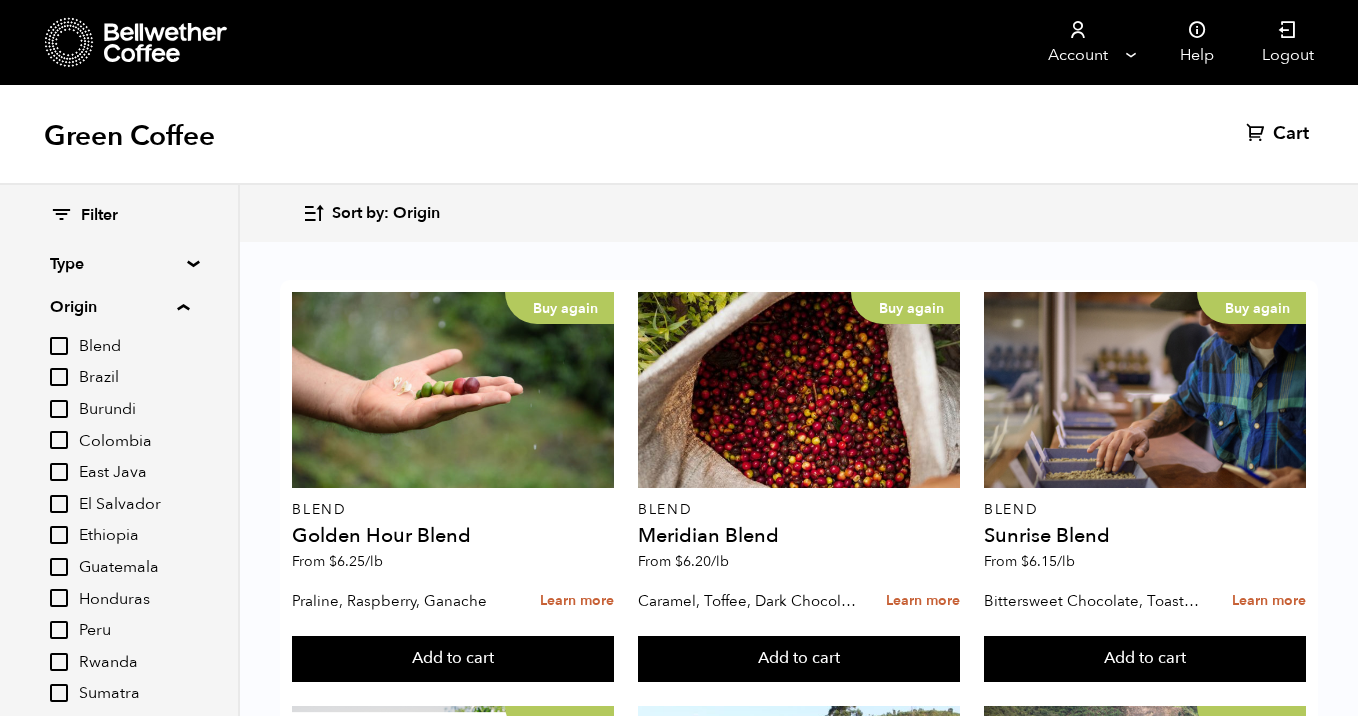 click on "Honduras" at bounding box center [59, 598] 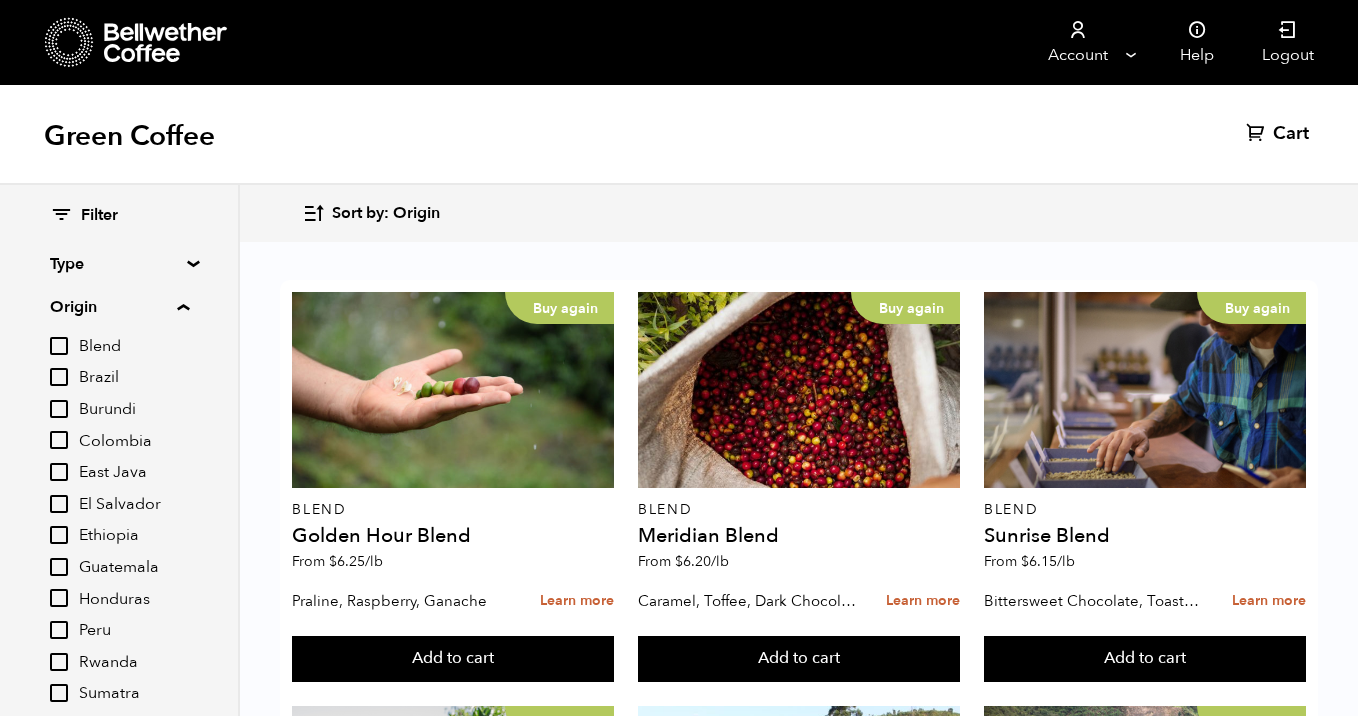 checkbox on "true" 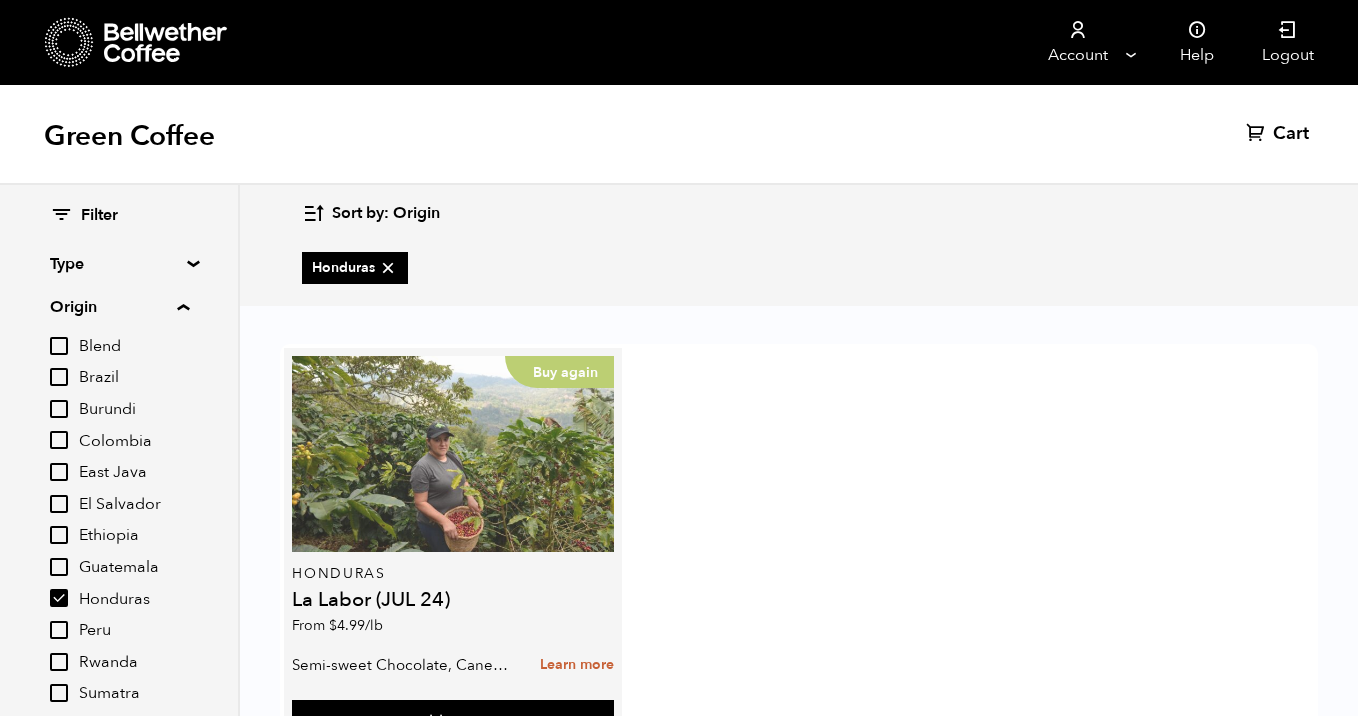scroll, scrollTop: 92, scrollLeft: 0, axis: vertical 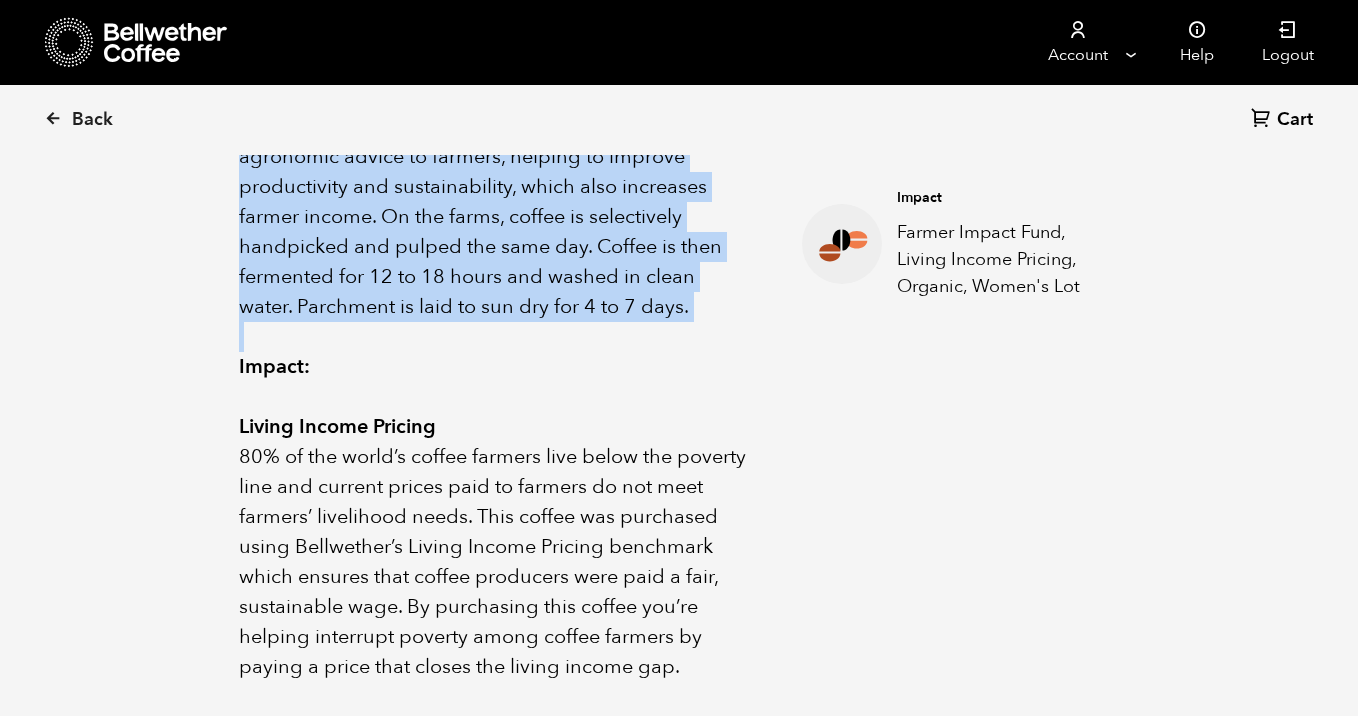 drag, startPoint x: 239, startPoint y: 356, endPoint x: 634, endPoint y: 330, distance: 395.85477 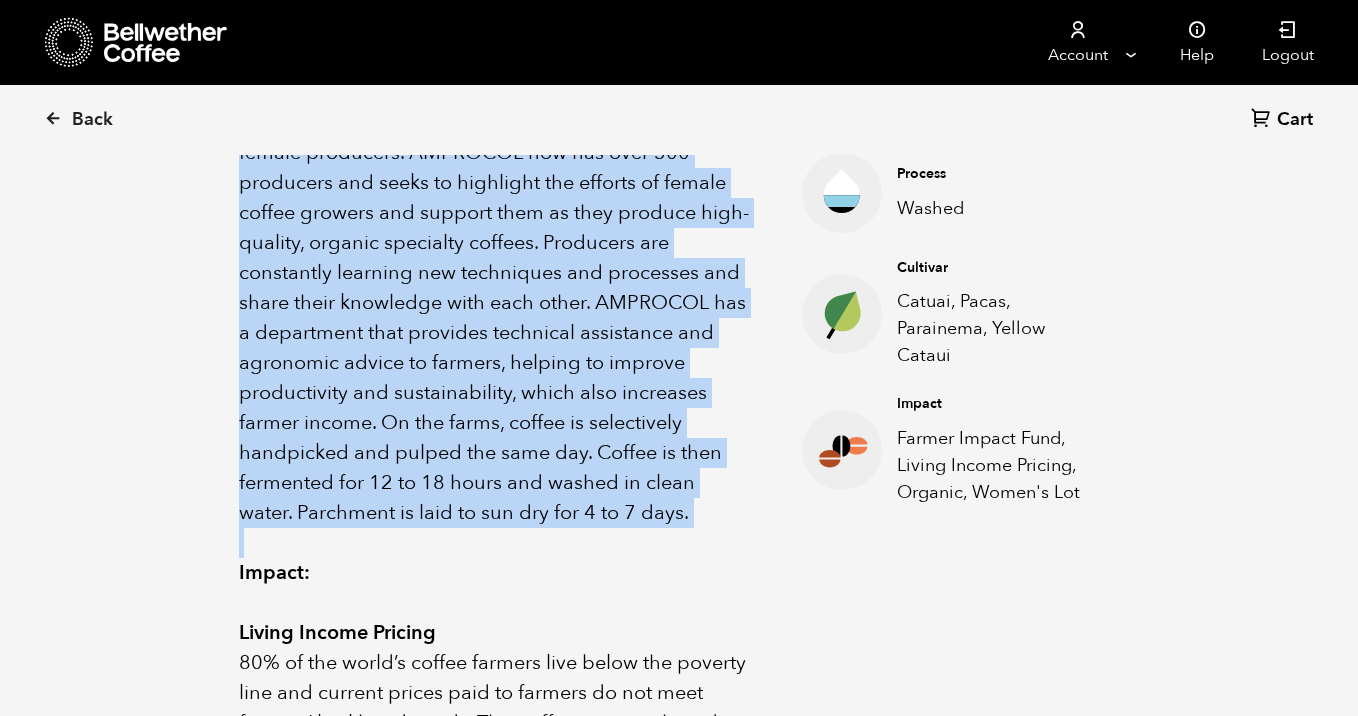 scroll, scrollTop: 729, scrollLeft: 0, axis: vertical 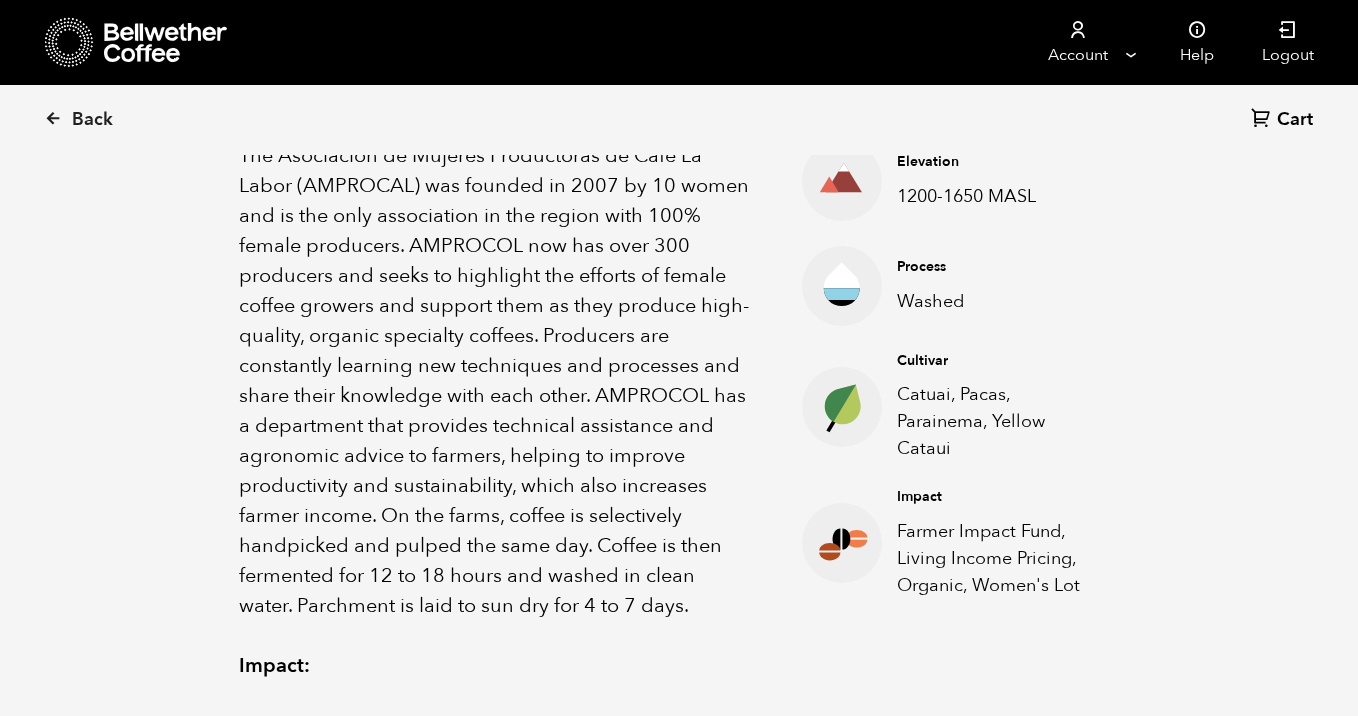 click on "The Asociación de Mujeres Productoras de Café La Labor (AMPROCAL) was founded in 2007 by 10 women and is the only association in the region with 100% female producers. AMPROCOL now has over 300 producers and seeks to highlight the efforts of female coffee growers and support them as they produce high-quality, organic specialty coffees. Producers are constantly learning new techniques and processes and share their knowledge with each other. AMPROCOL has a department that provides technical assistance and agronomic advice to farmers, helping to improve productivity and sustainability, which also increases farmer income. On the farms, coffee is selectively handpicked and pulped the same day. Coffee is then fermented for 12 to 18 hours and washed in clean water. Parchment is laid to sun dry for 4 to 7 days." at bounding box center (495, 381) 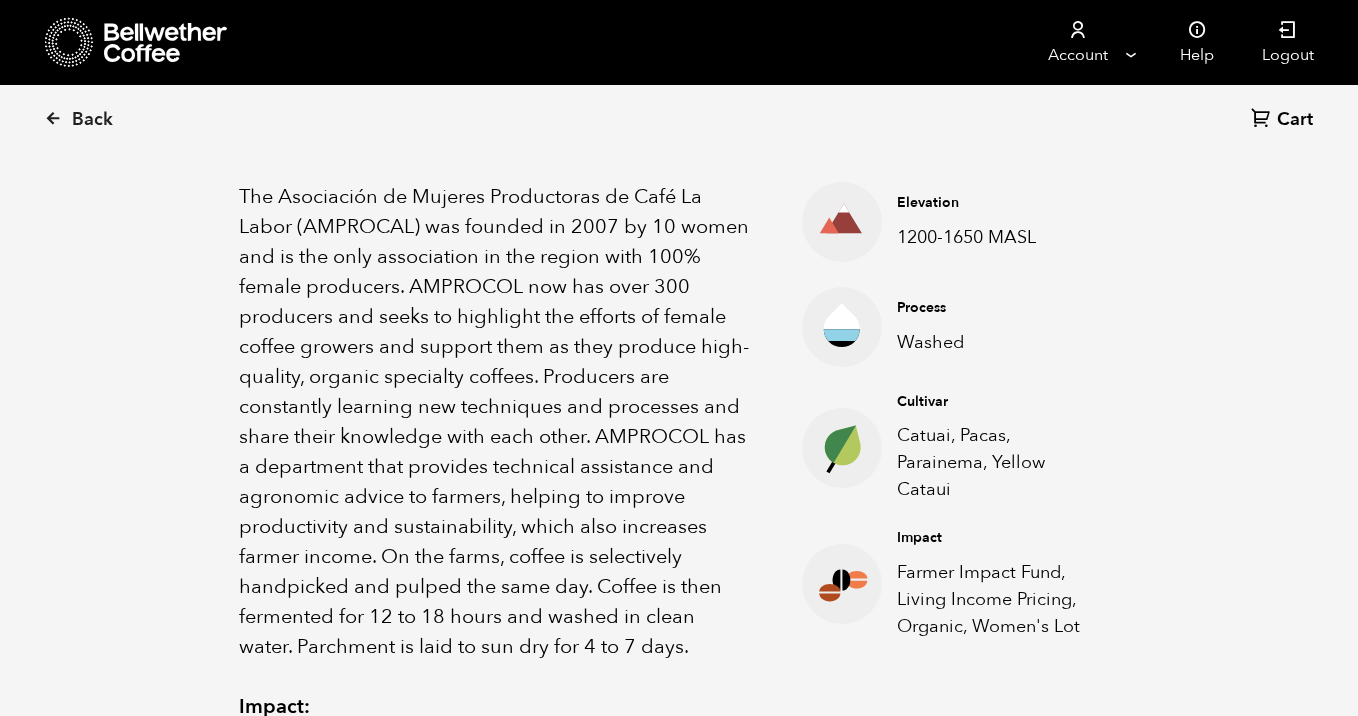 scroll, scrollTop: 692, scrollLeft: 0, axis: vertical 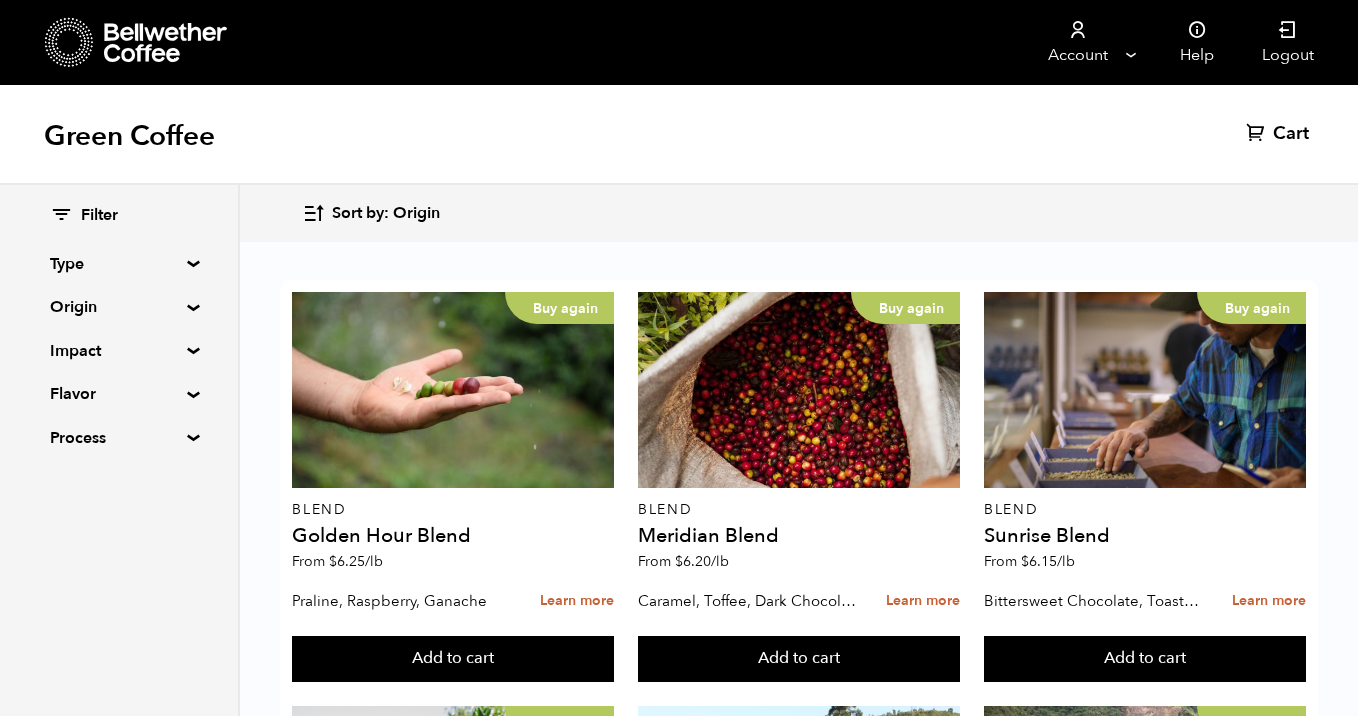click on "Origin" at bounding box center [119, 307] 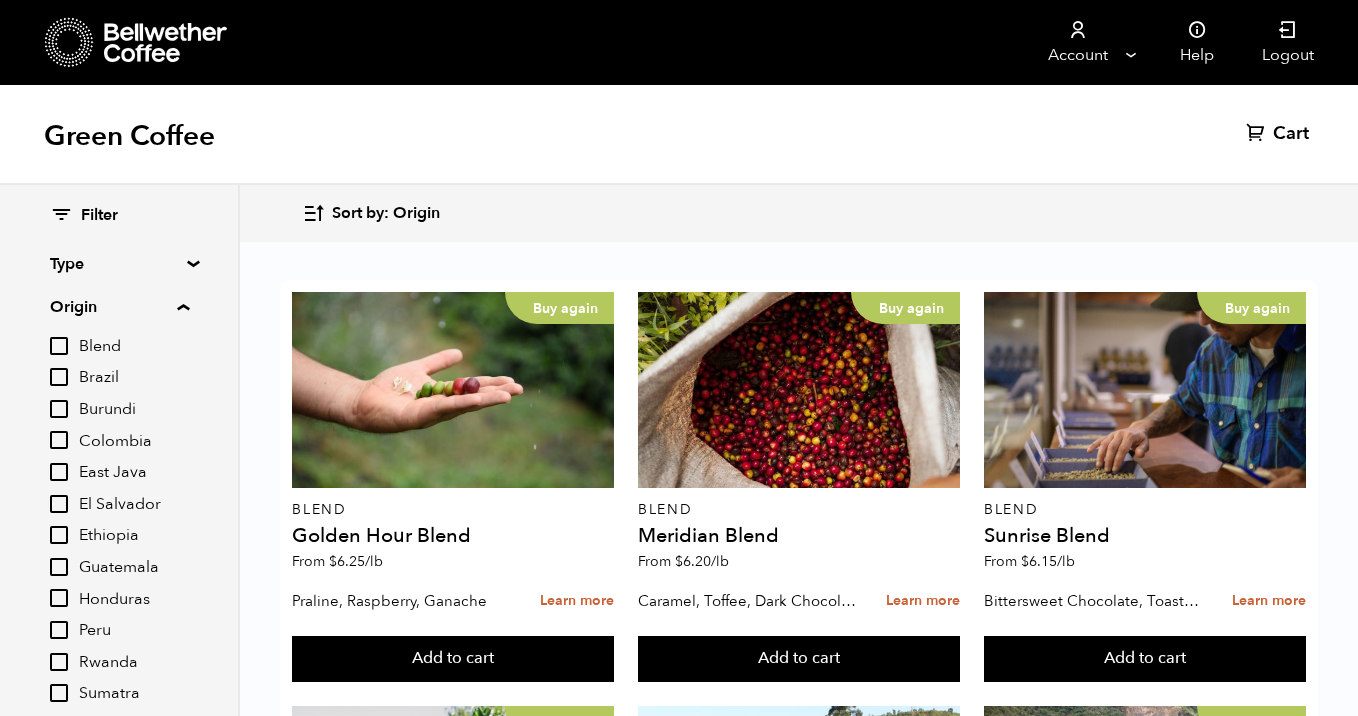 click on "Guatemala" at bounding box center (59, 567) 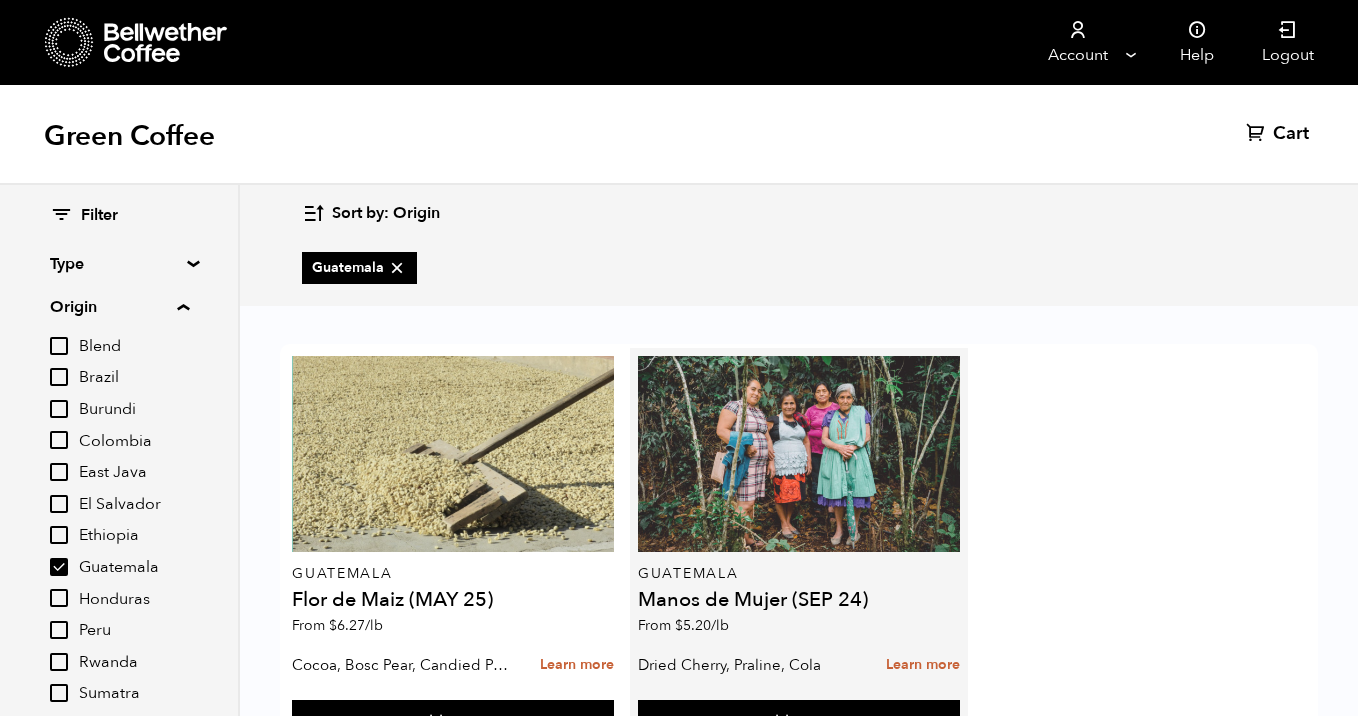 click at bounding box center (799, 454) 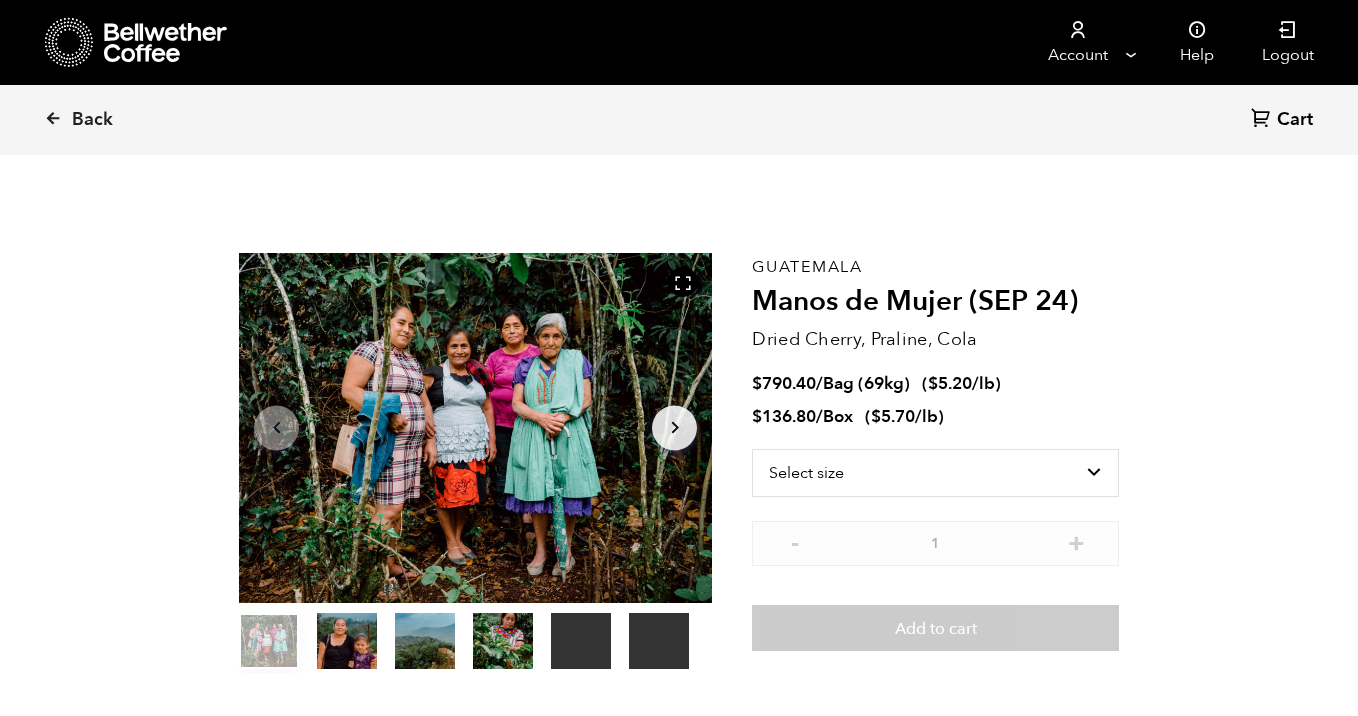 scroll, scrollTop: 0, scrollLeft: 0, axis: both 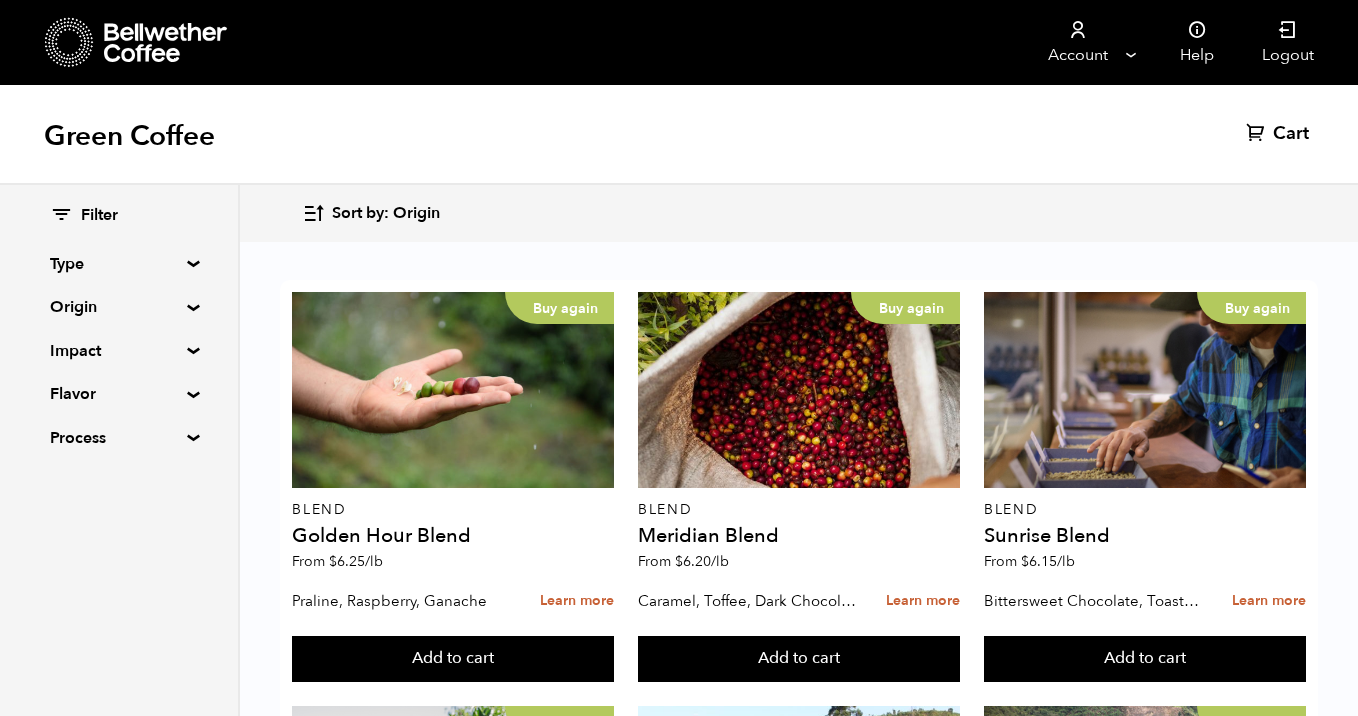 click on "Origin" at bounding box center [119, 307] 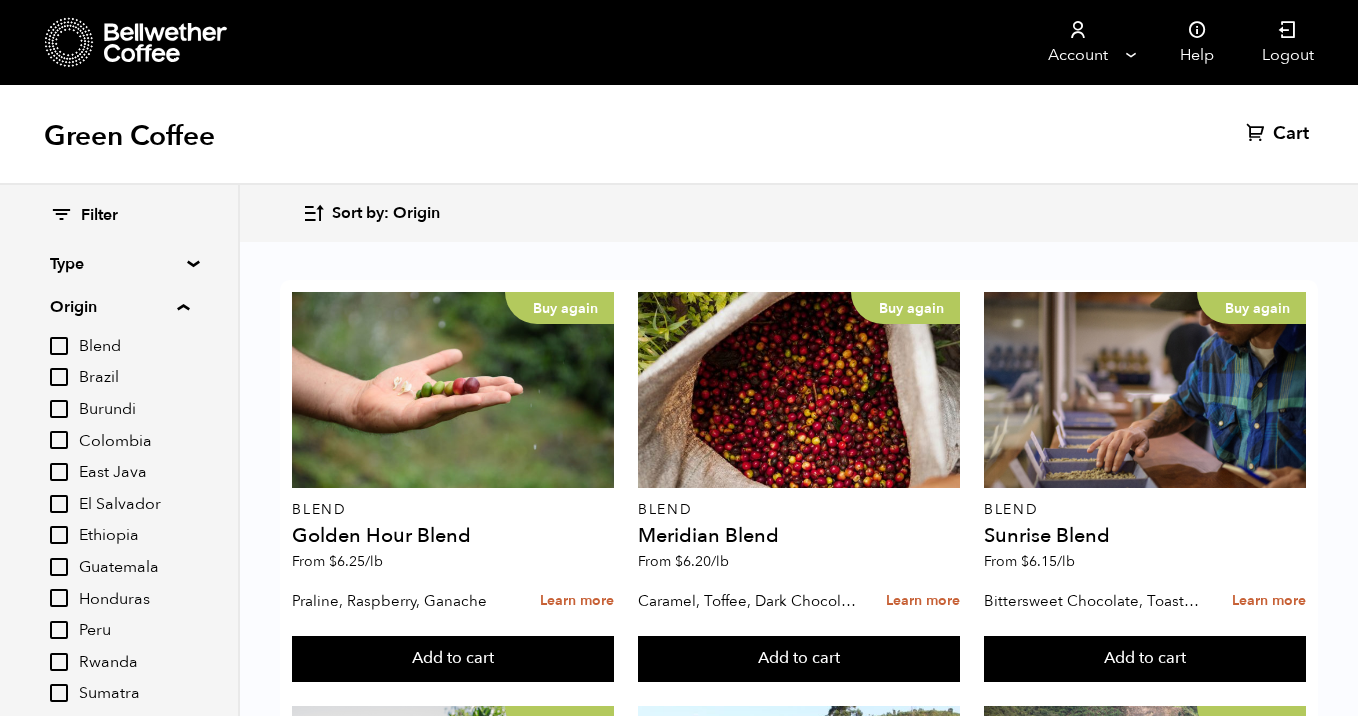 click on "Colombia" at bounding box center (59, 440) 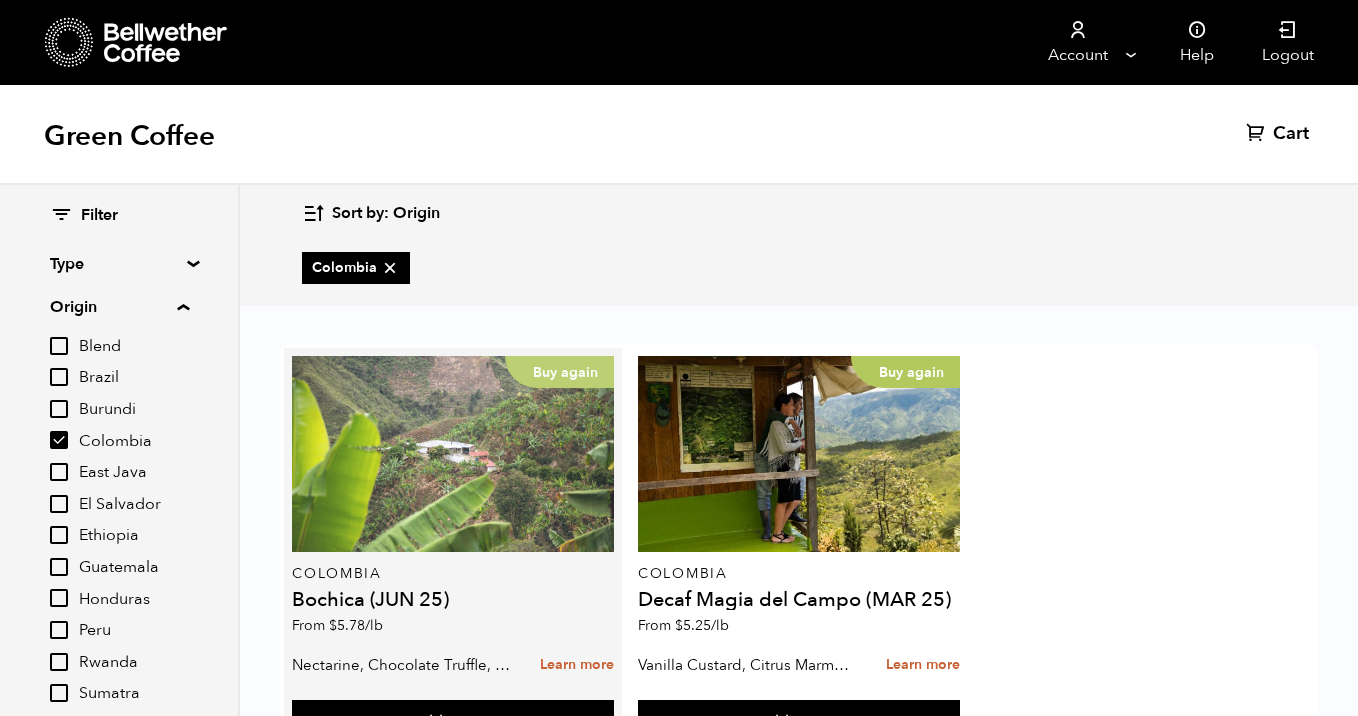 scroll, scrollTop: 92, scrollLeft: 0, axis: vertical 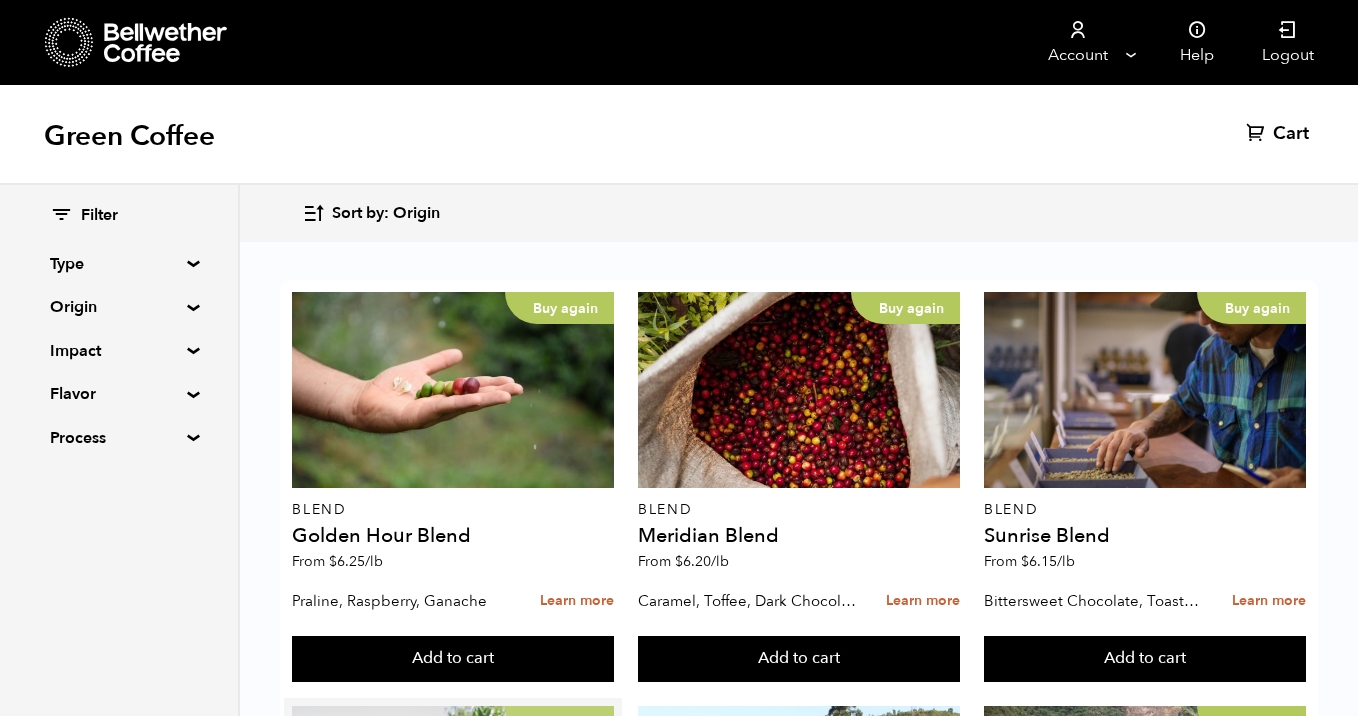 click on "Buy again" at bounding box center (453, 804) 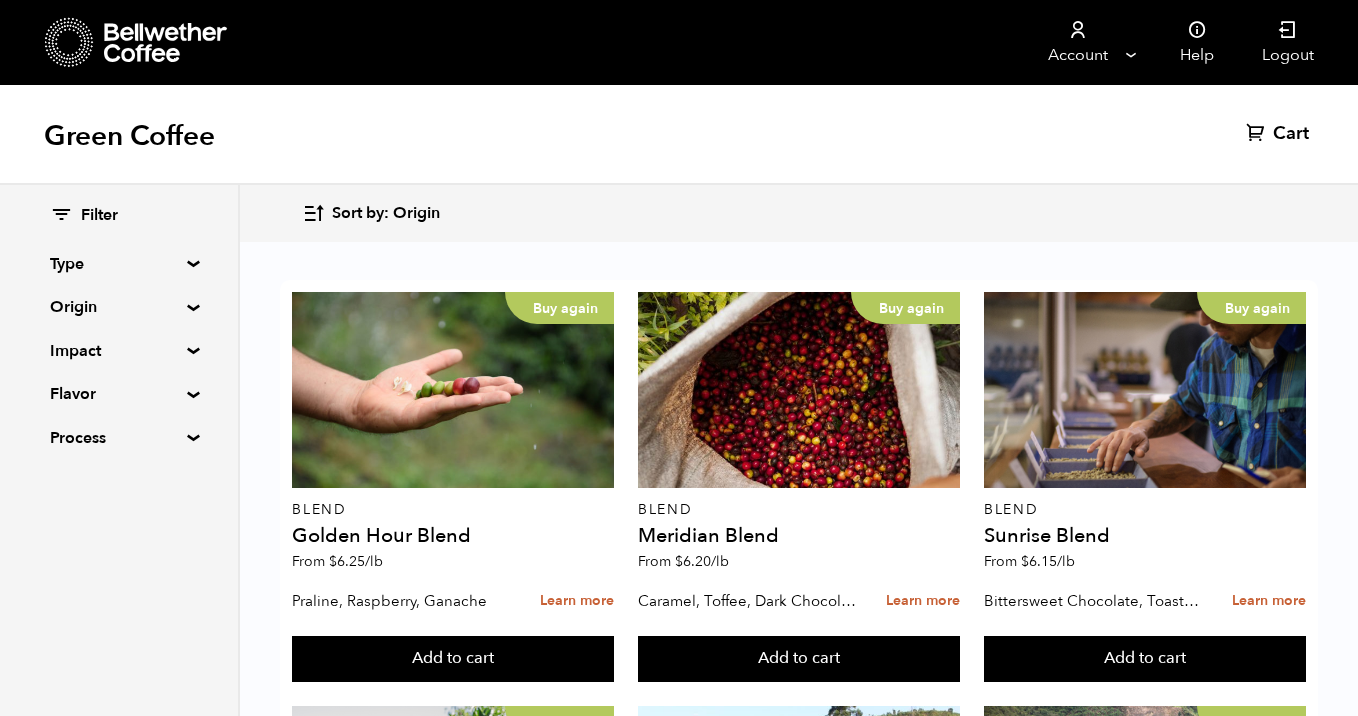 click on "Origin" at bounding box center (119, 307) 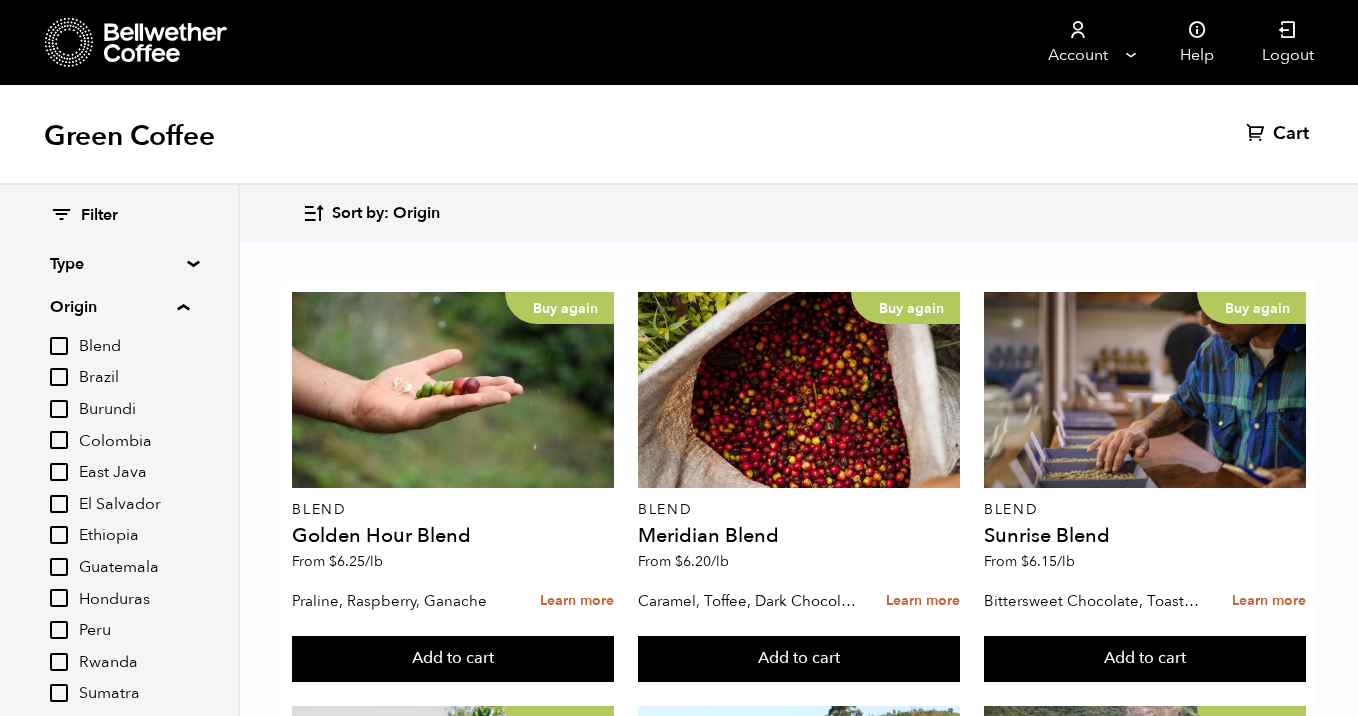 click on "Brazil" at bounding box center (59, 377) 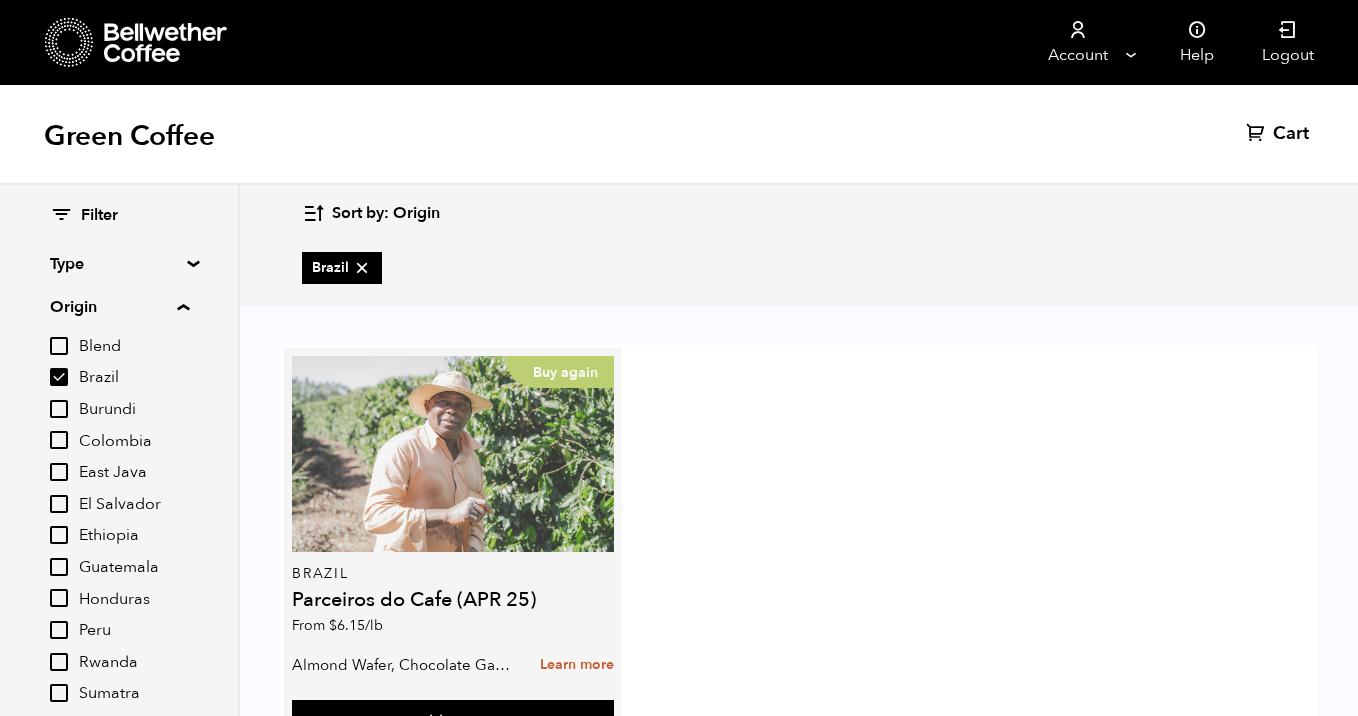 scroll, scrollTop: 91, scrollLeft: 0, axis: vertical 